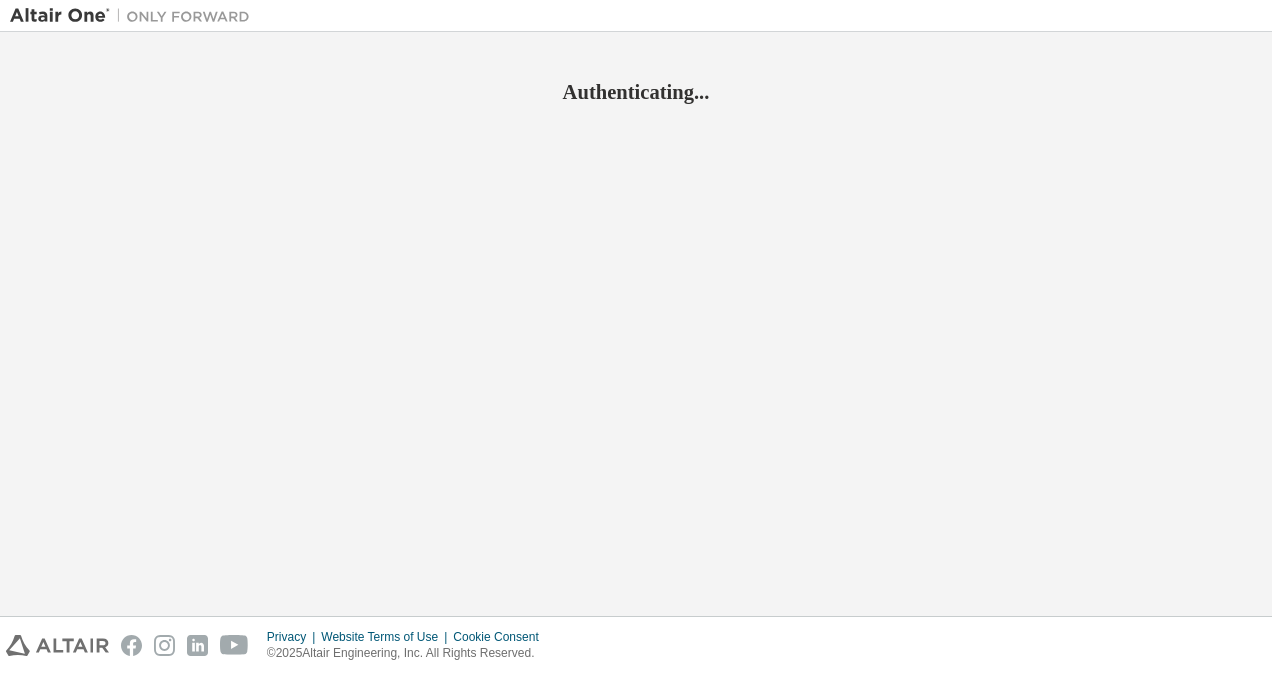 scroll, scrollTop: 0, scrollLeft: 0, axis: both 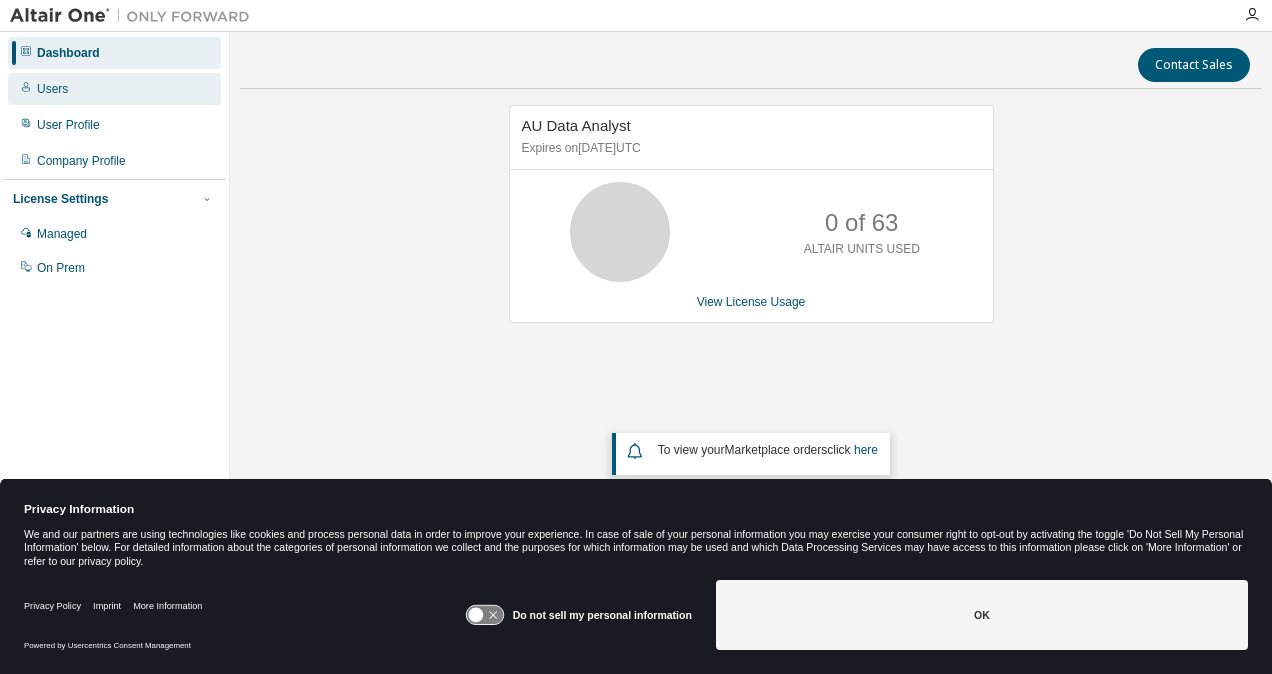 click on "Users" at bounding box center (114, 89) 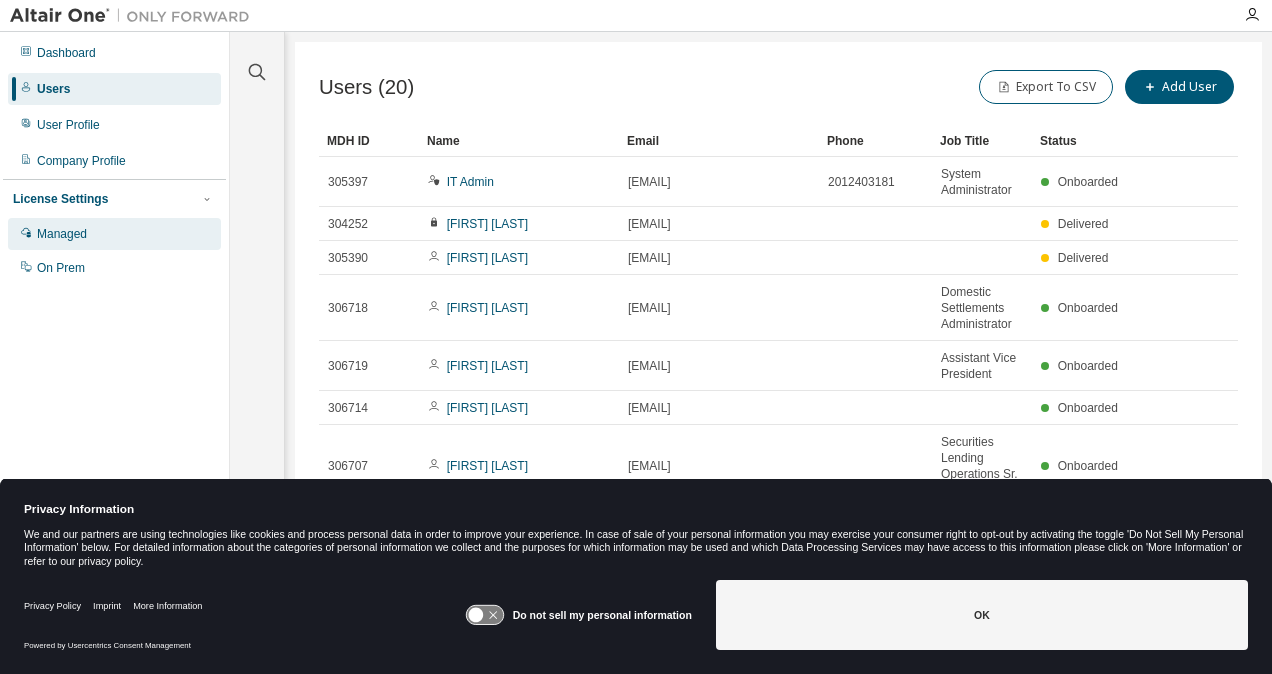 click on "Managed" at bounding box center [62, 234] 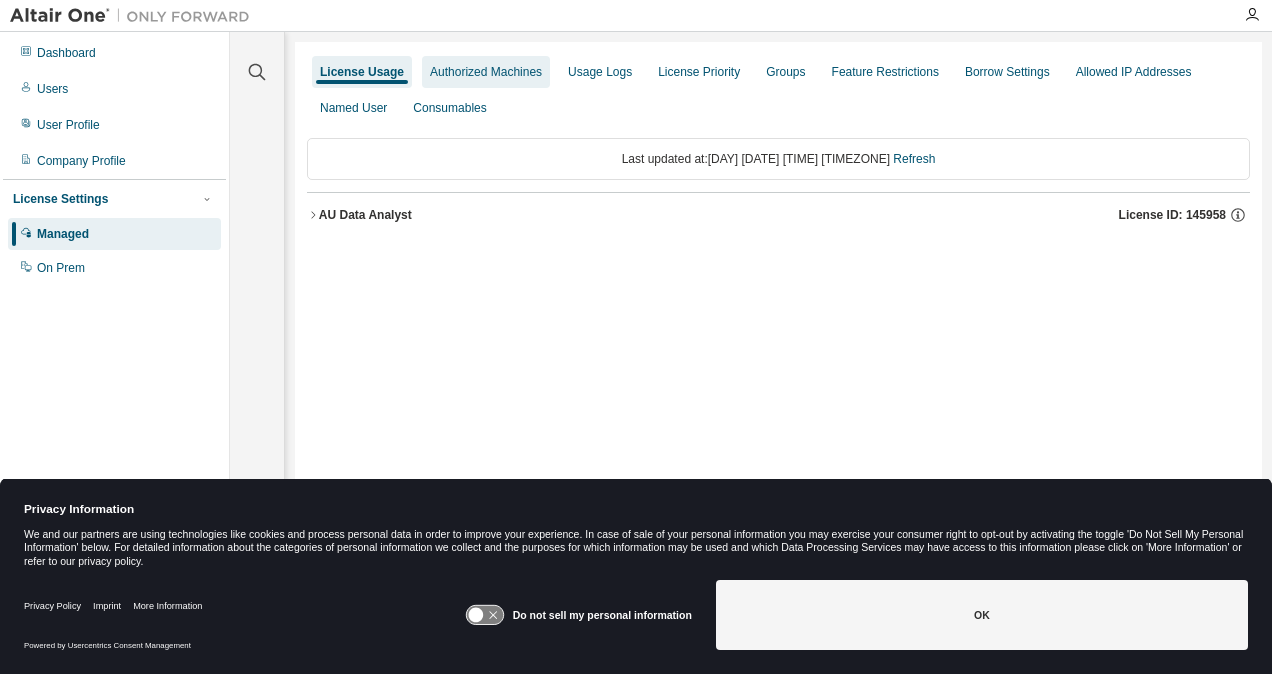 click on "Authorized Machines" at bounding box center [486, 72] 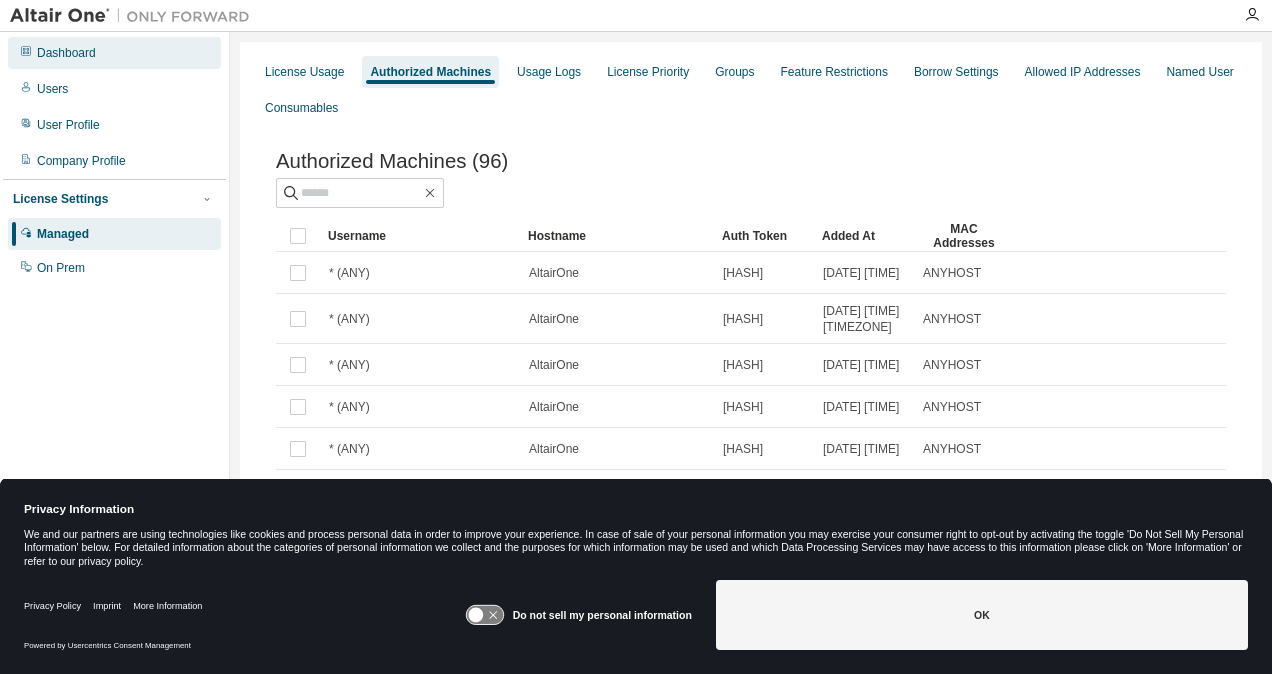 click on "Dashboard" at bounding box center (66, 53) 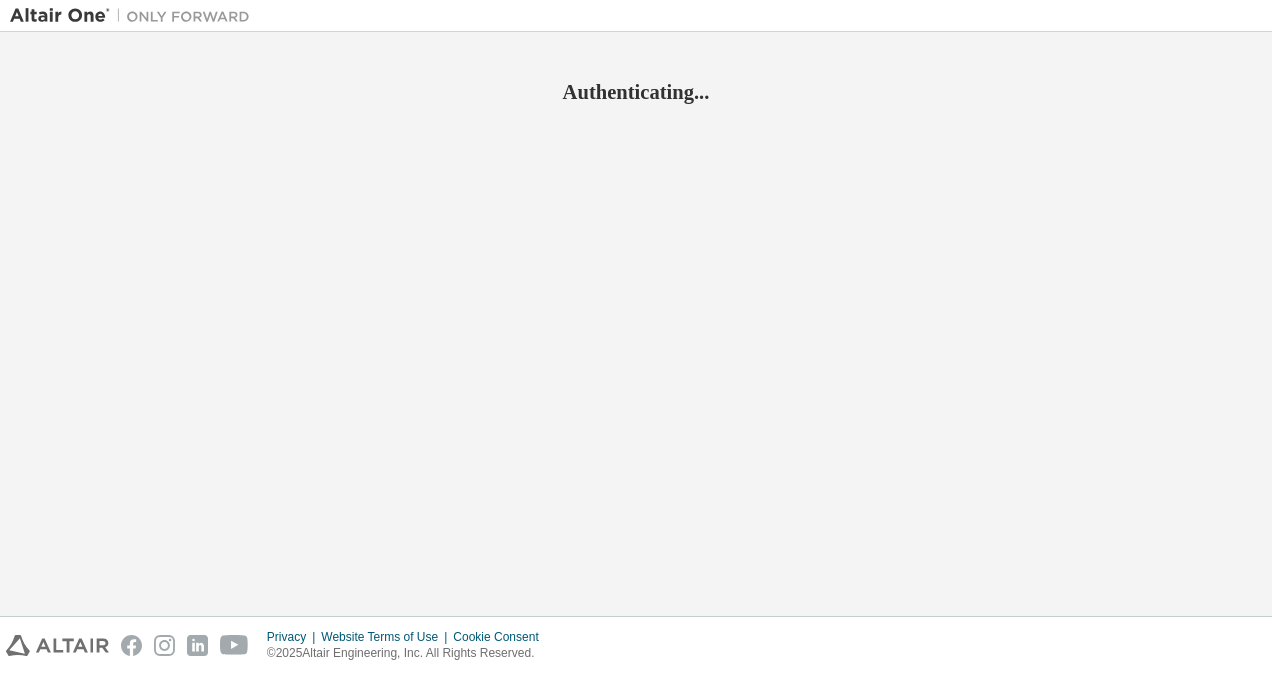 scroll, scrollTop: 0, scrollLeft: 0, axis: both 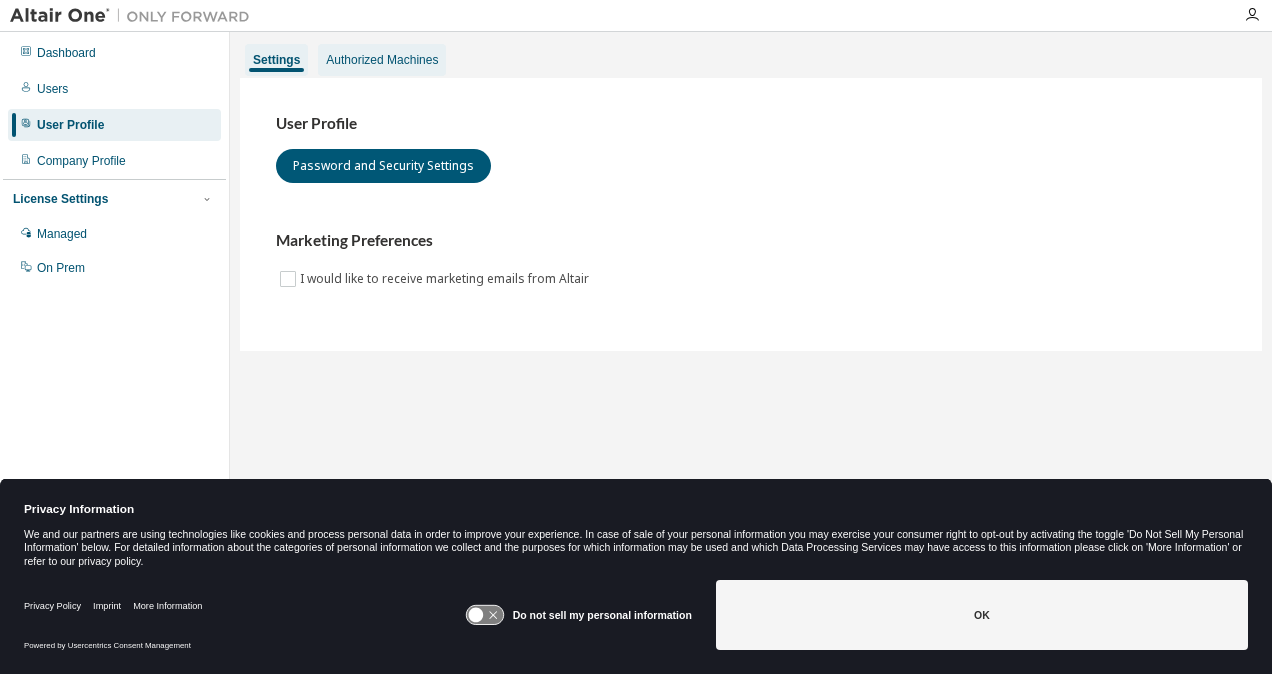 click on "Authorized Machines" at bounding box center (382, 60) 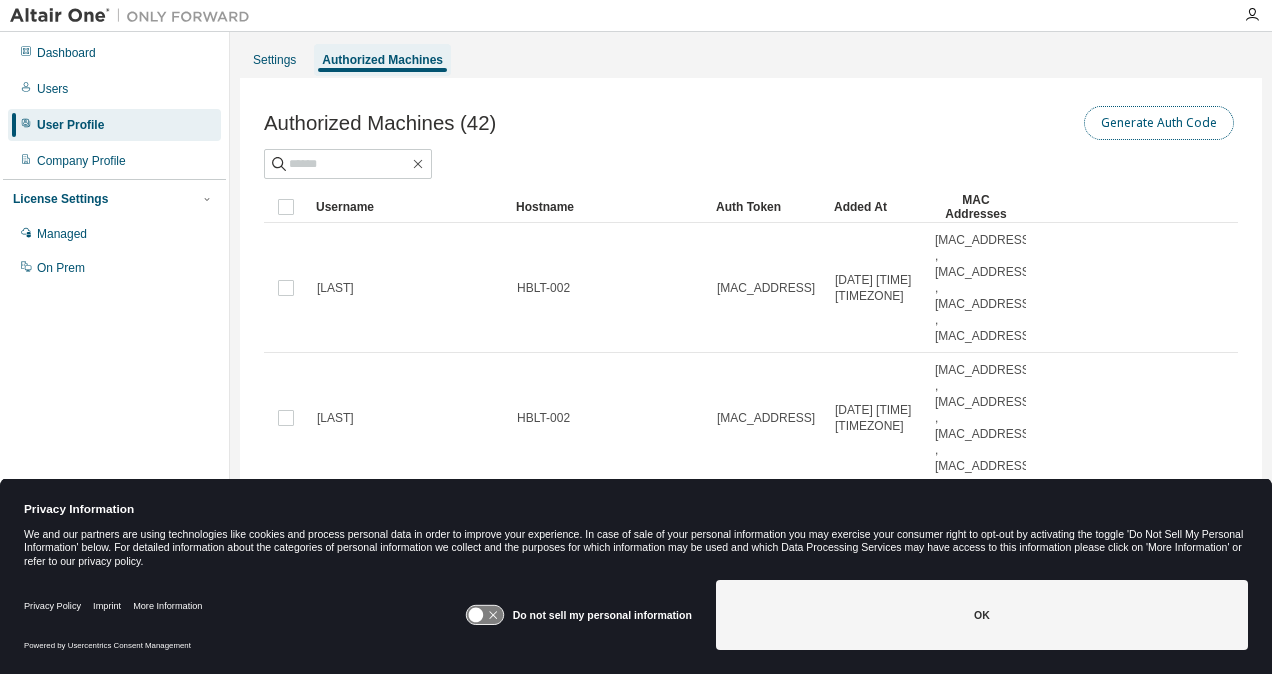 click on "Generate Auth Code" at bounding box center (1159, 123) 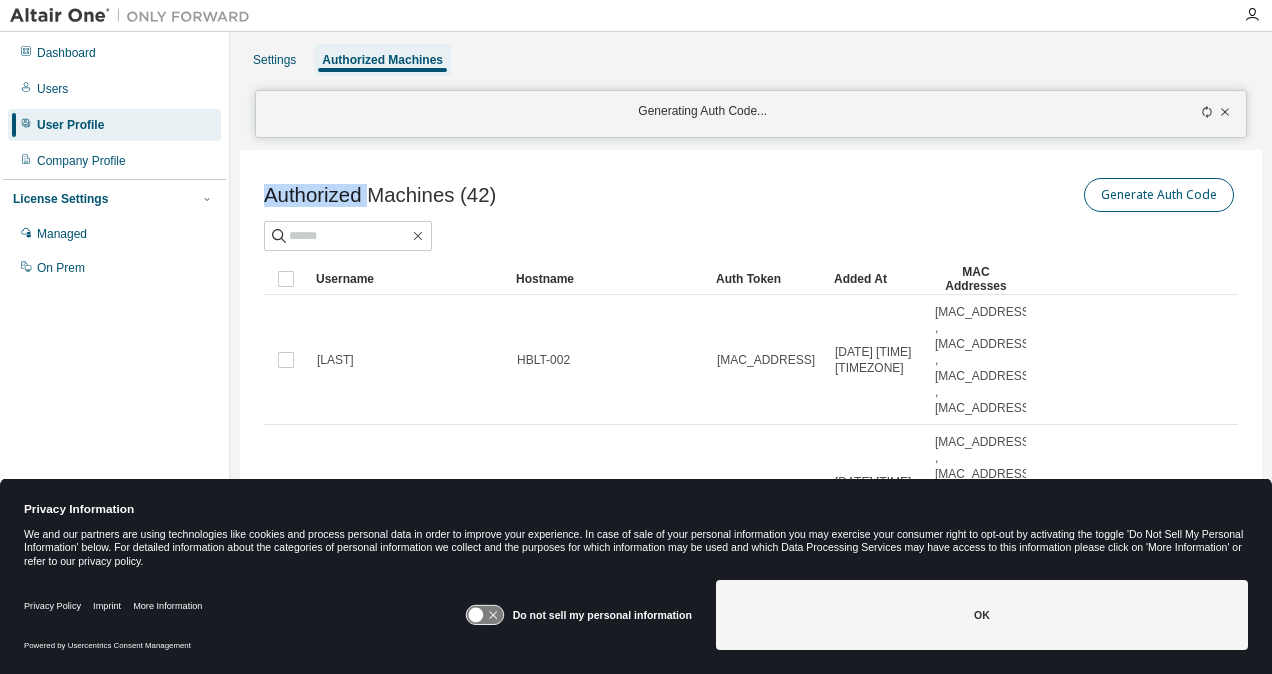 click on "Generating Auth Code..." at bounding box center [750, 114] 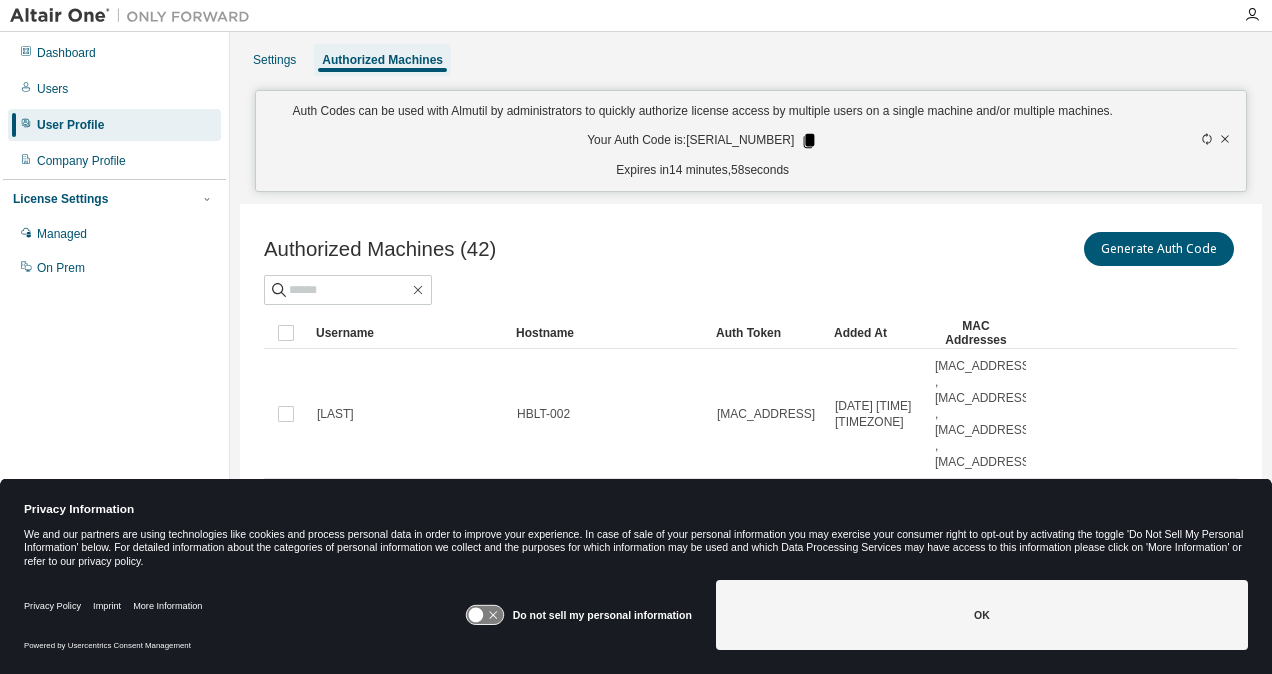 click 